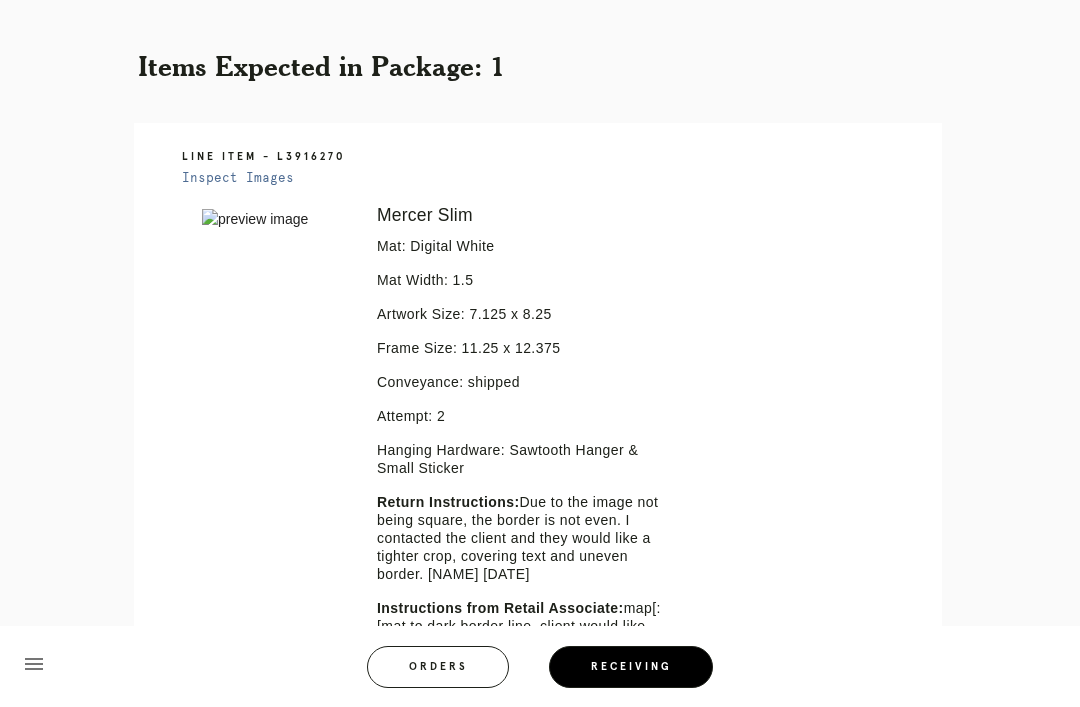 scroll, scrollTop: 0, scrollLeft: 0, axis: both 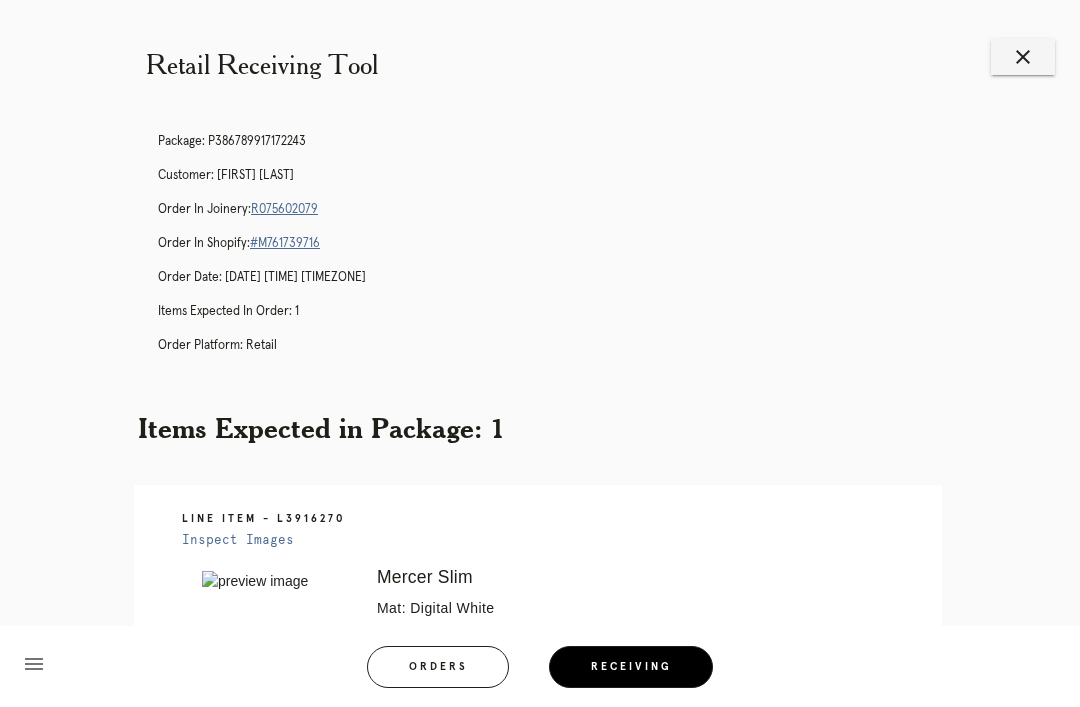 click on "R075602079" at bounding box center (284, 209) 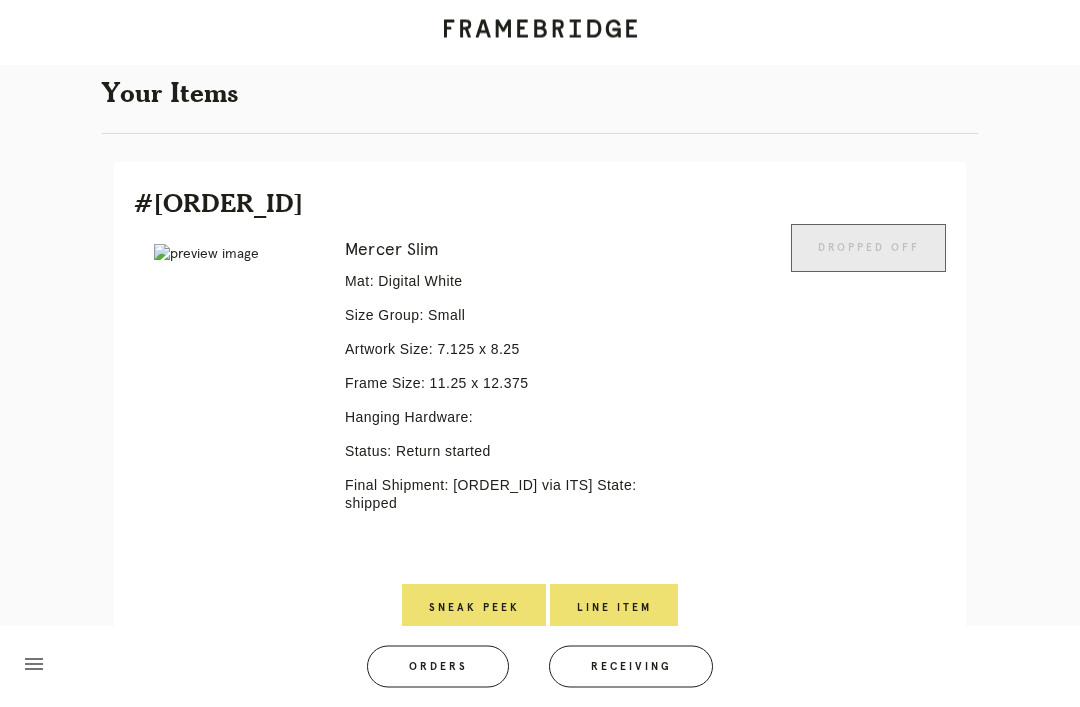scroll, scrollTop: 378, scrollLeft: 0, axis: vertical 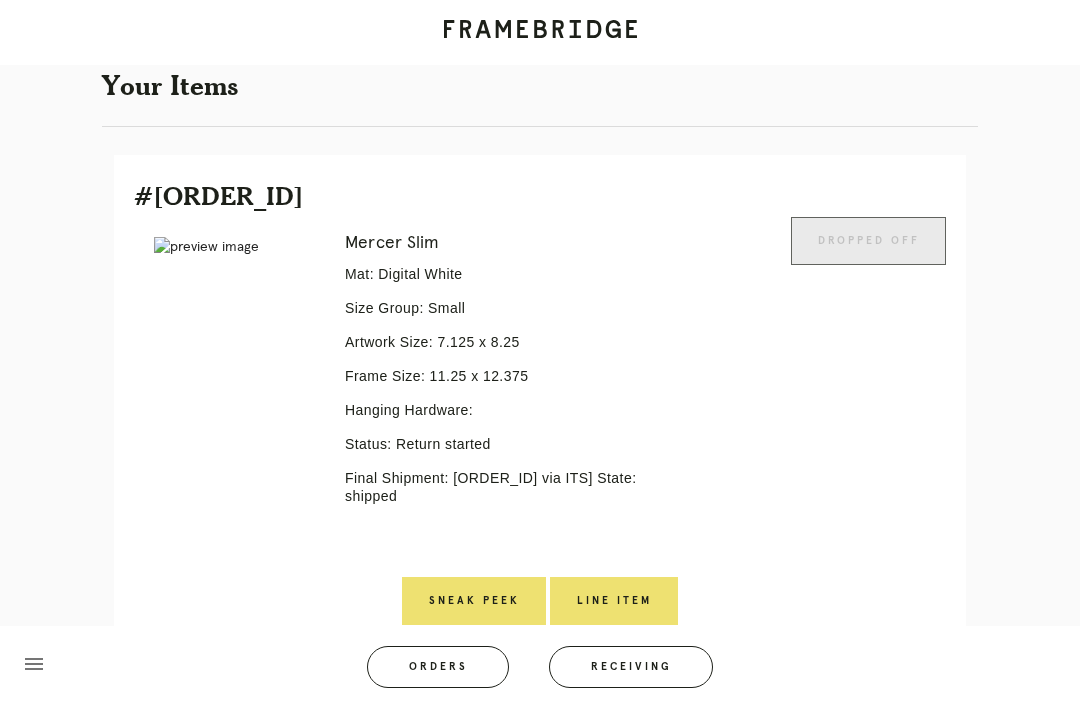 click on "Line Item" at bounding box center (614, 601) 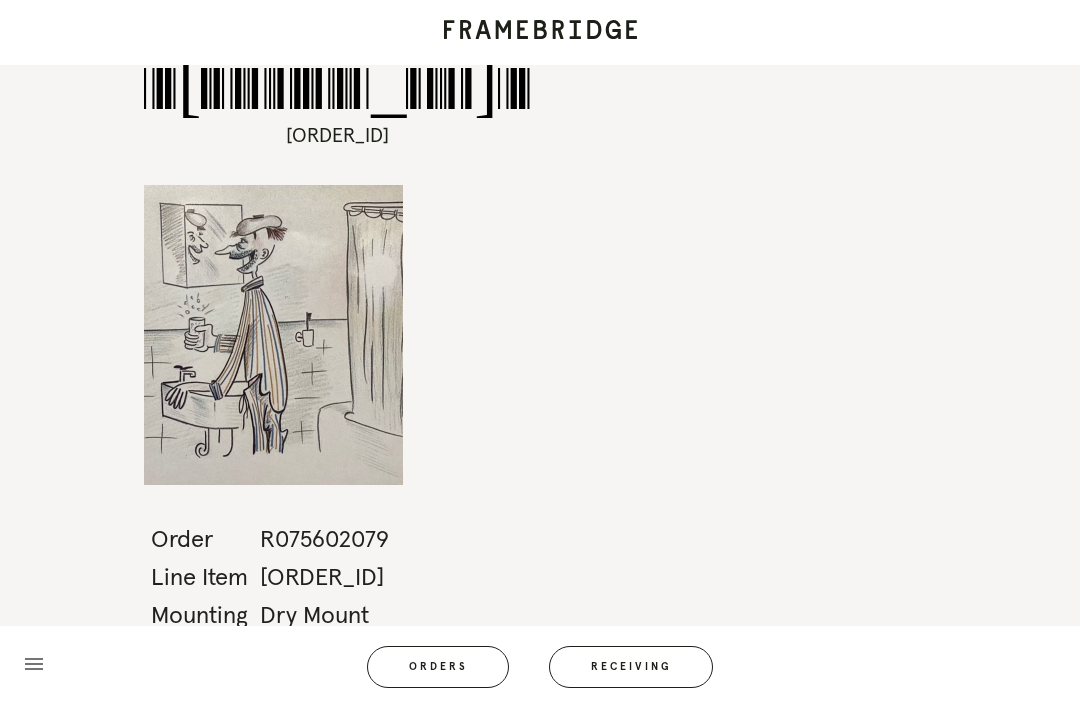click on "Receiving" at bounding box center (631, 667) 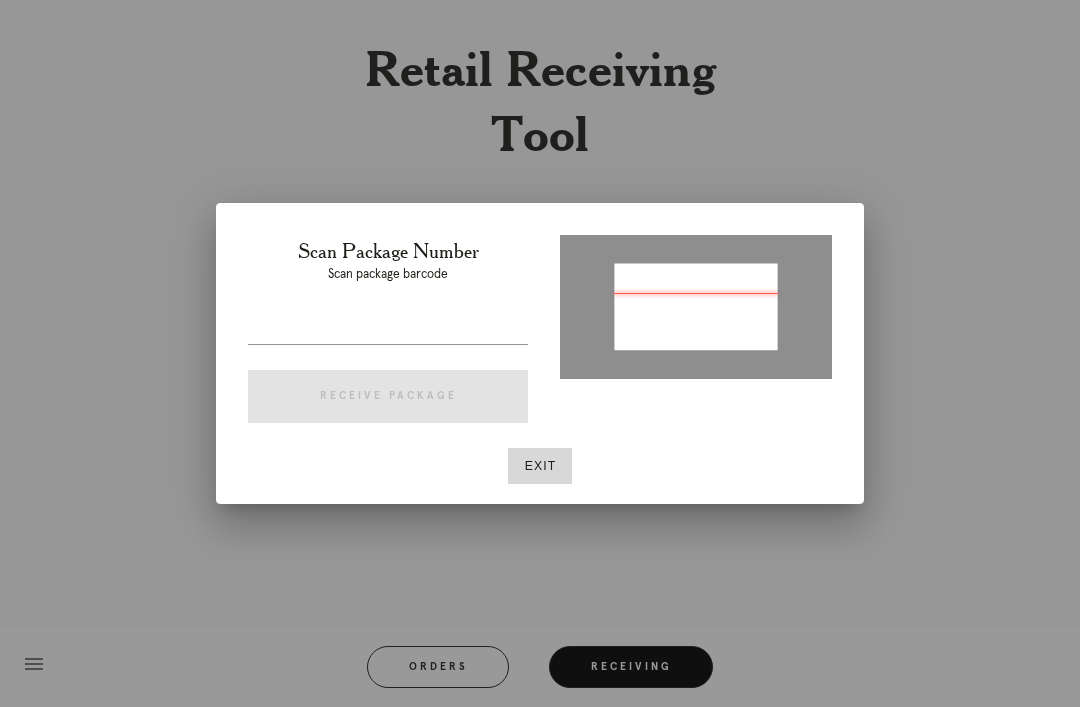 type on "P946874335348577" 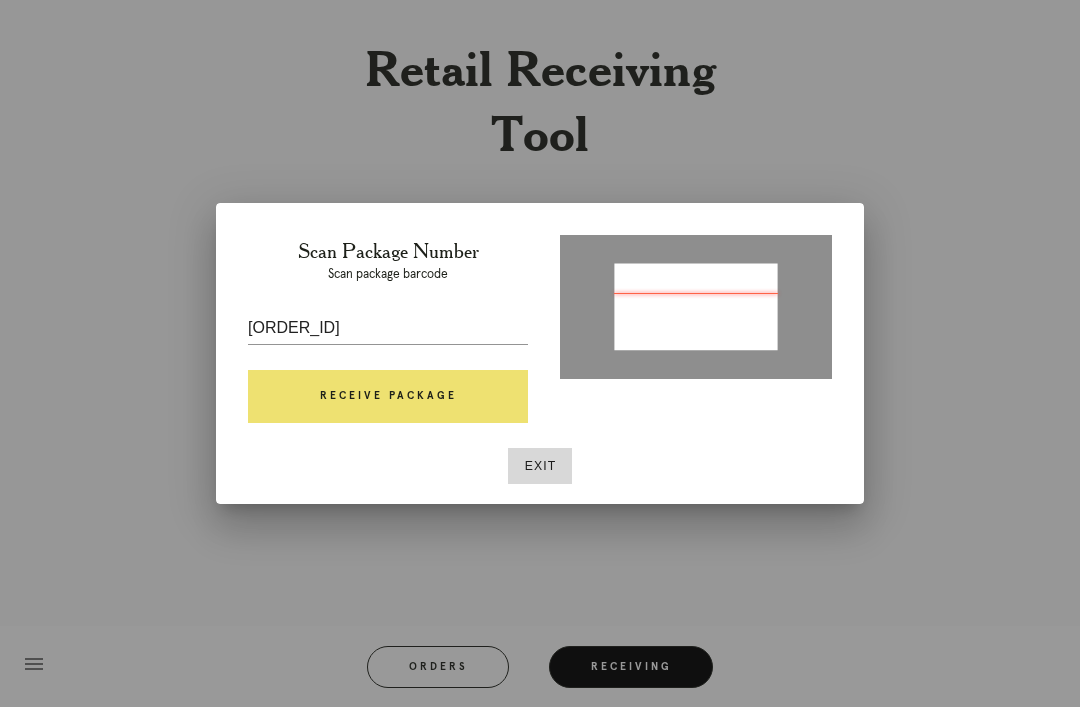 click on "Receive Package" at bounding box center [388, 397] 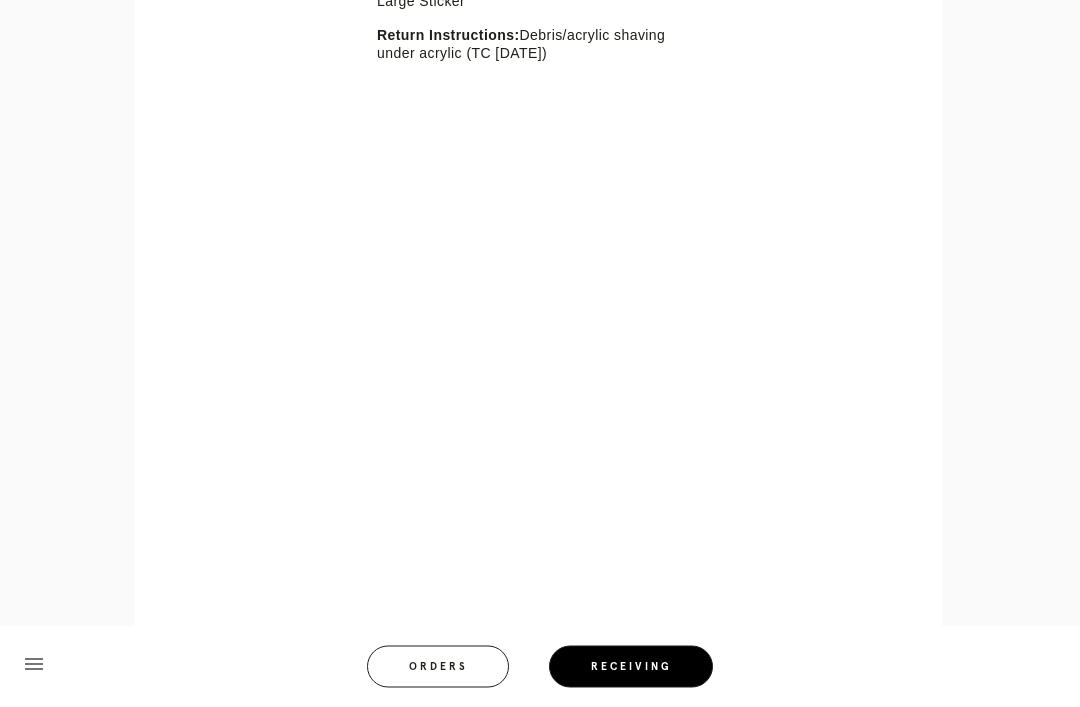 scroll, scrollTop: 842, scrollLeft: 0, axis: vertical 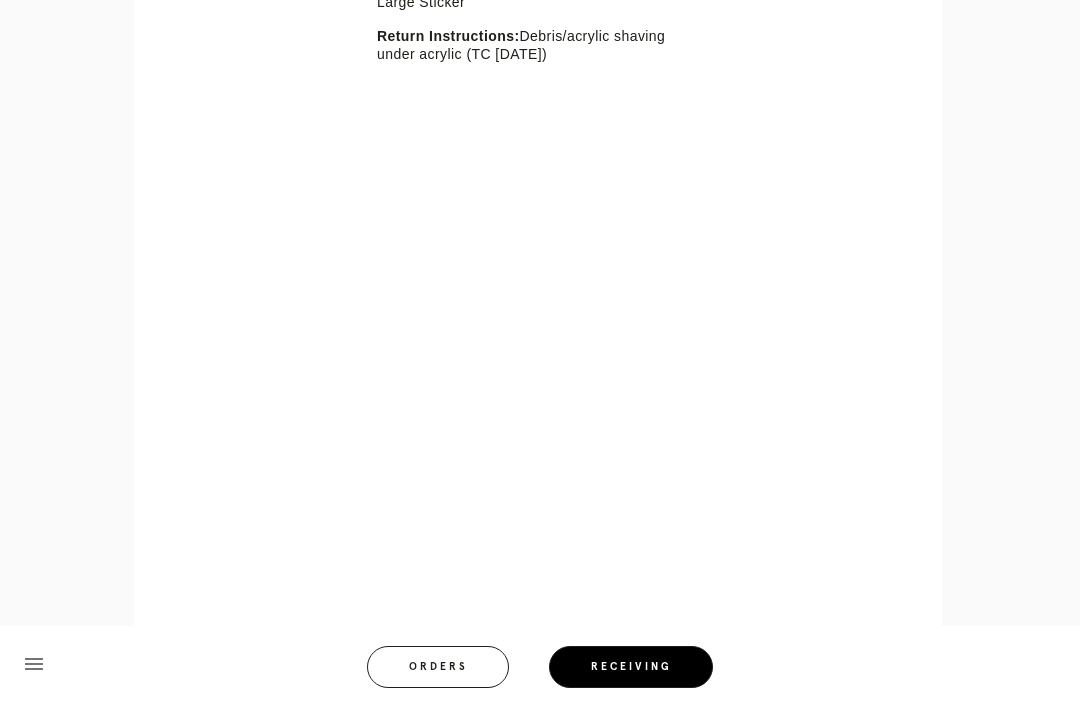 click on "Receiving" at bounding box center (631, 667) 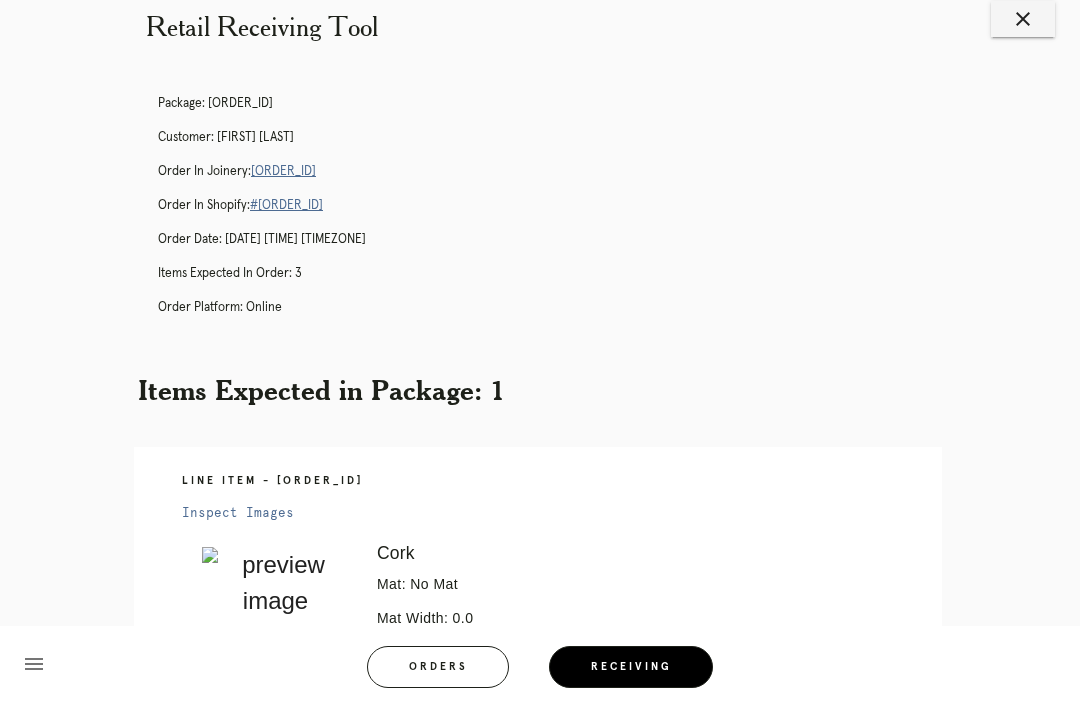 scroll, scrollTop: 0, scrollLeft: 0, axis: both 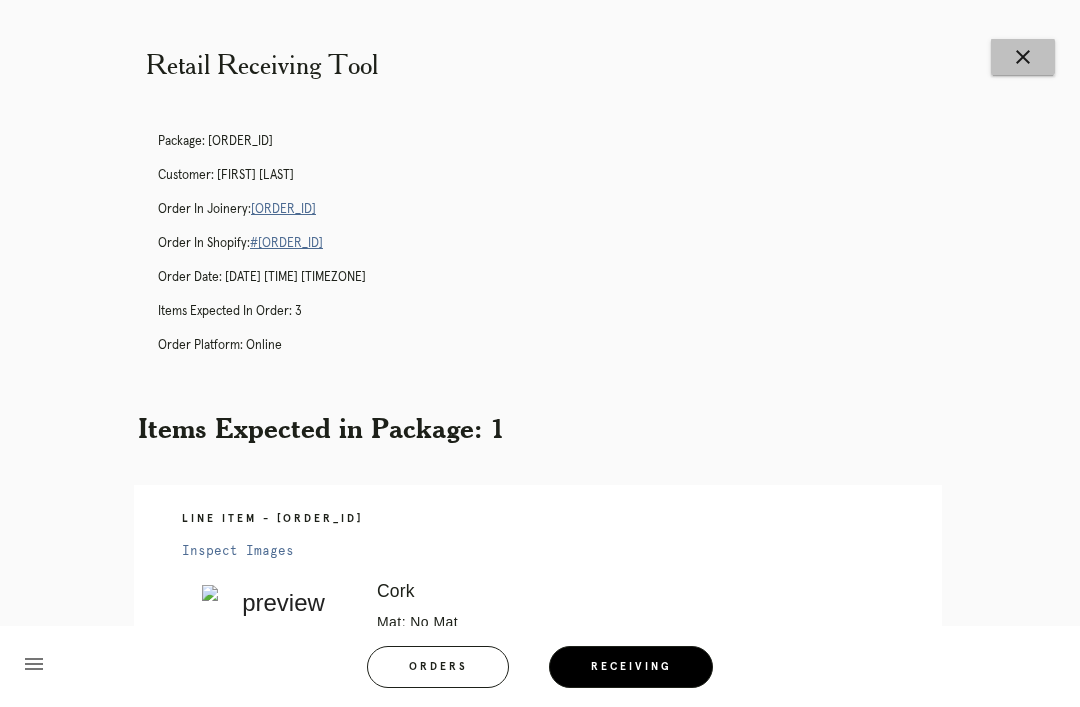 click on "close" at bounding box center (1023, 57) 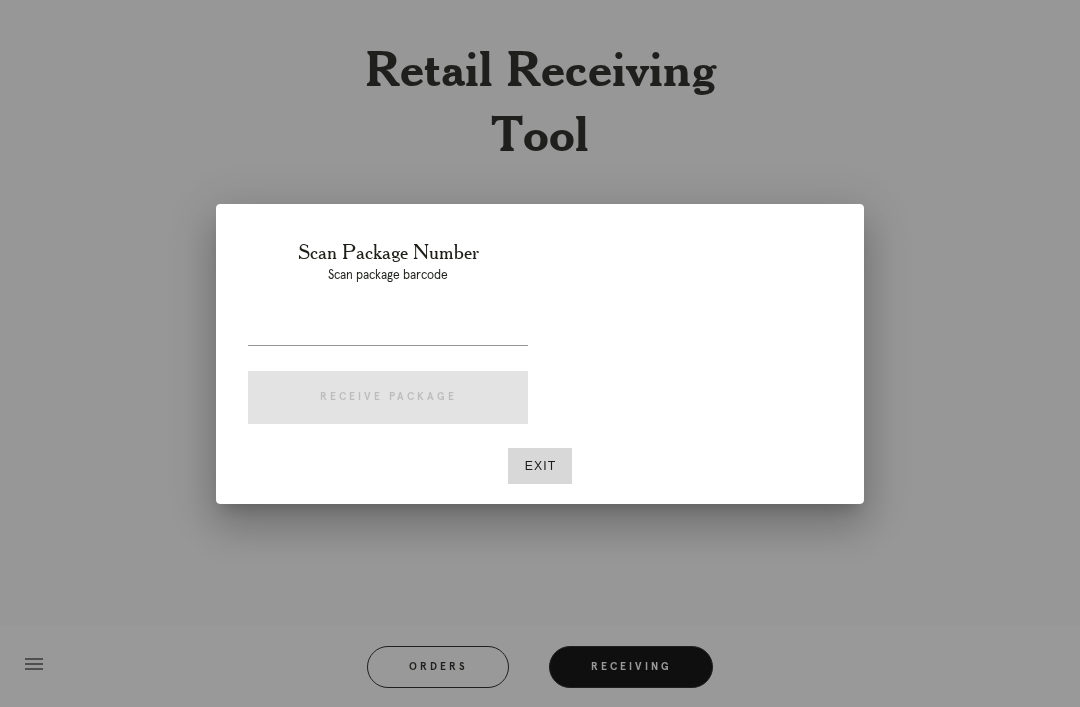 scroll, scrollTop: 0, scrollLeft: 0, axis: both 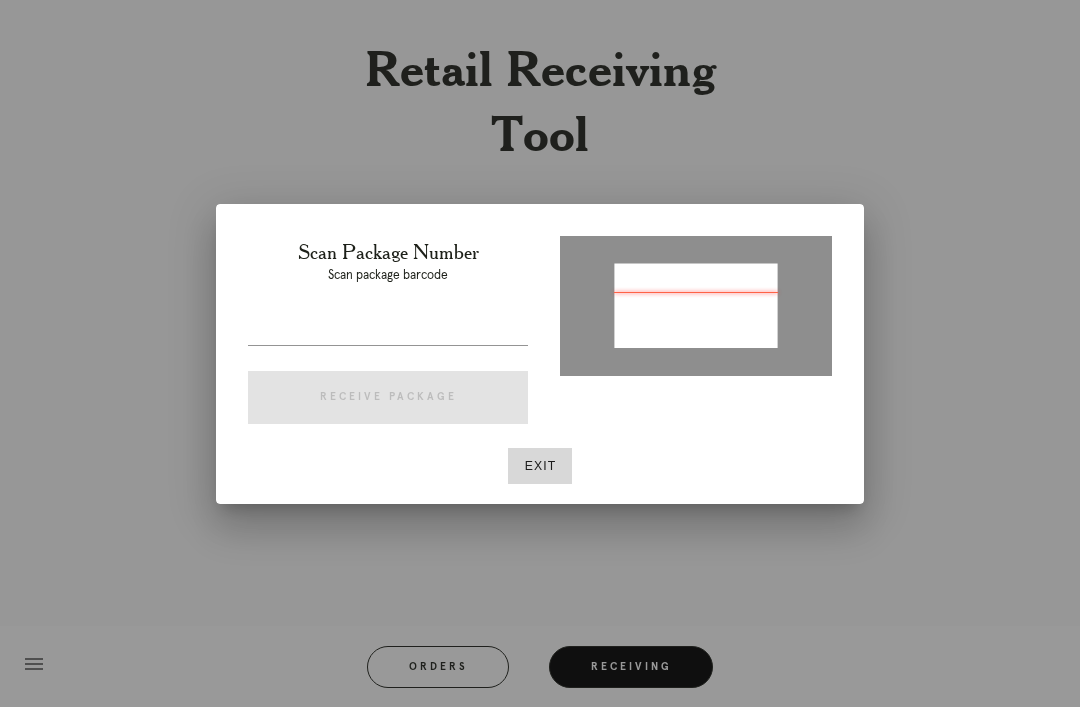 type on "P813930093885894" 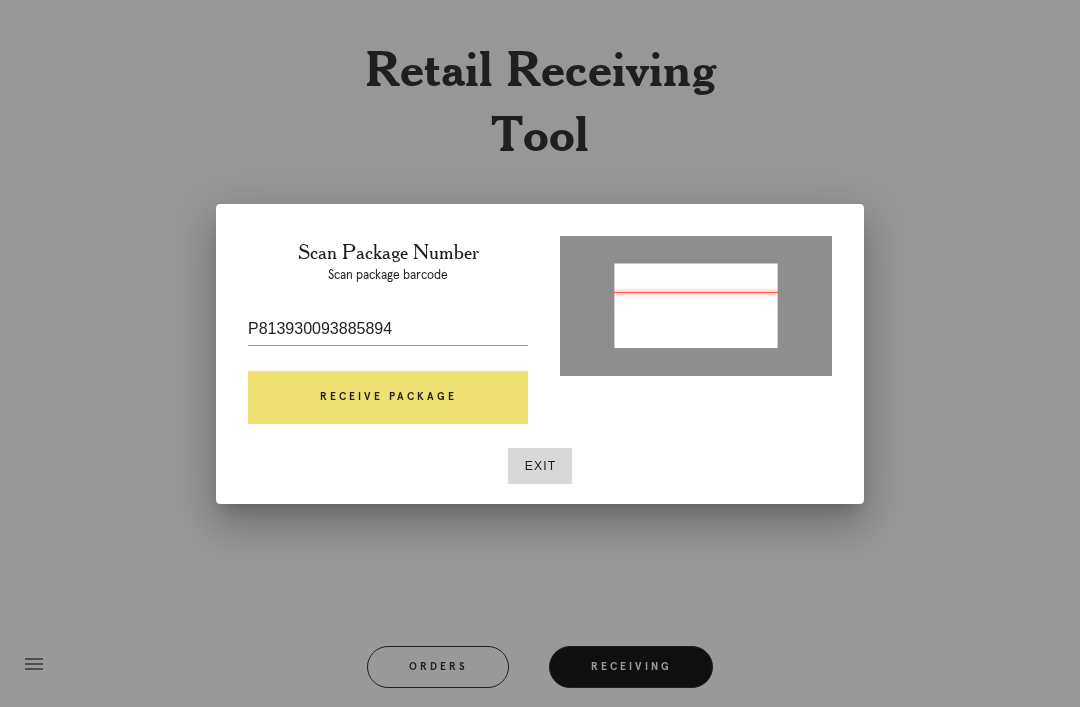 click on "Receive Package" at bounding box center [388, 398] 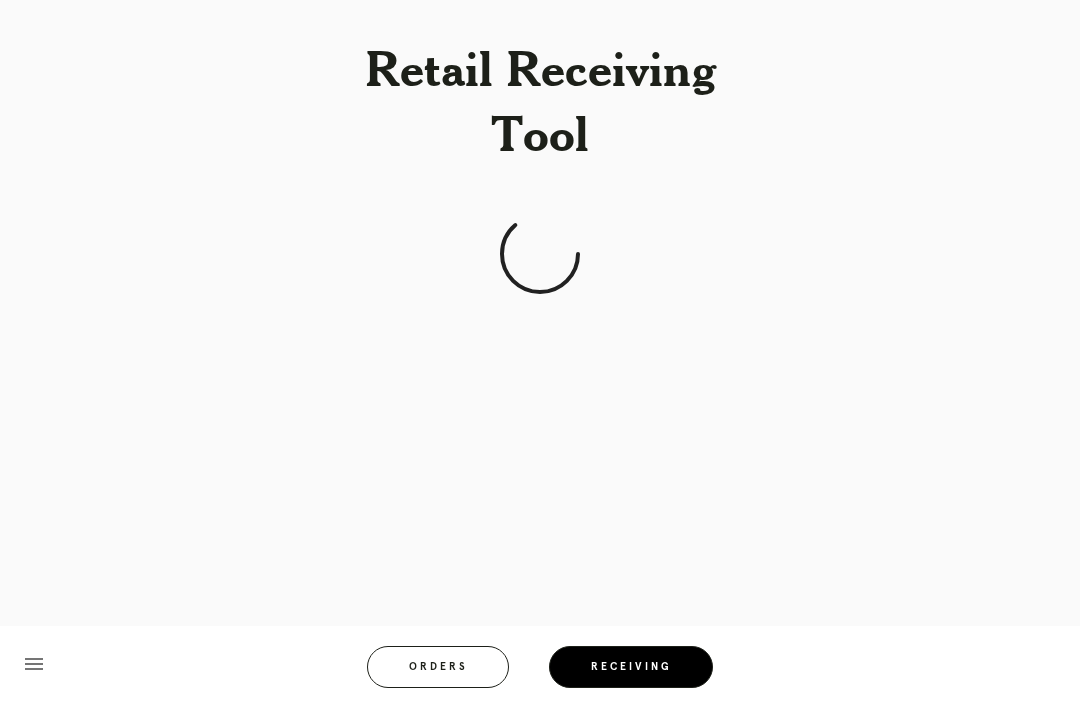 click on "menu
Orders
Receiving
Logged in as:   [EMAIL] [NUMBER] [STREET]
Logout" at bounding box center [540, 673] 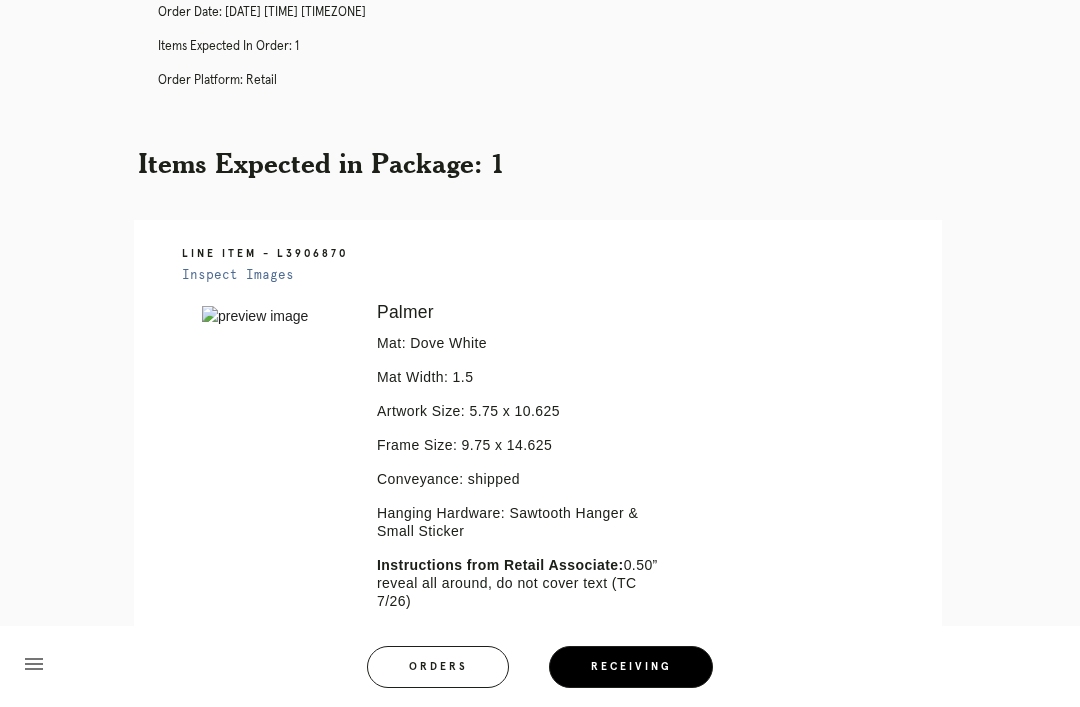scroll, scrollTop: 0, scrollLeft: 0, axis: both 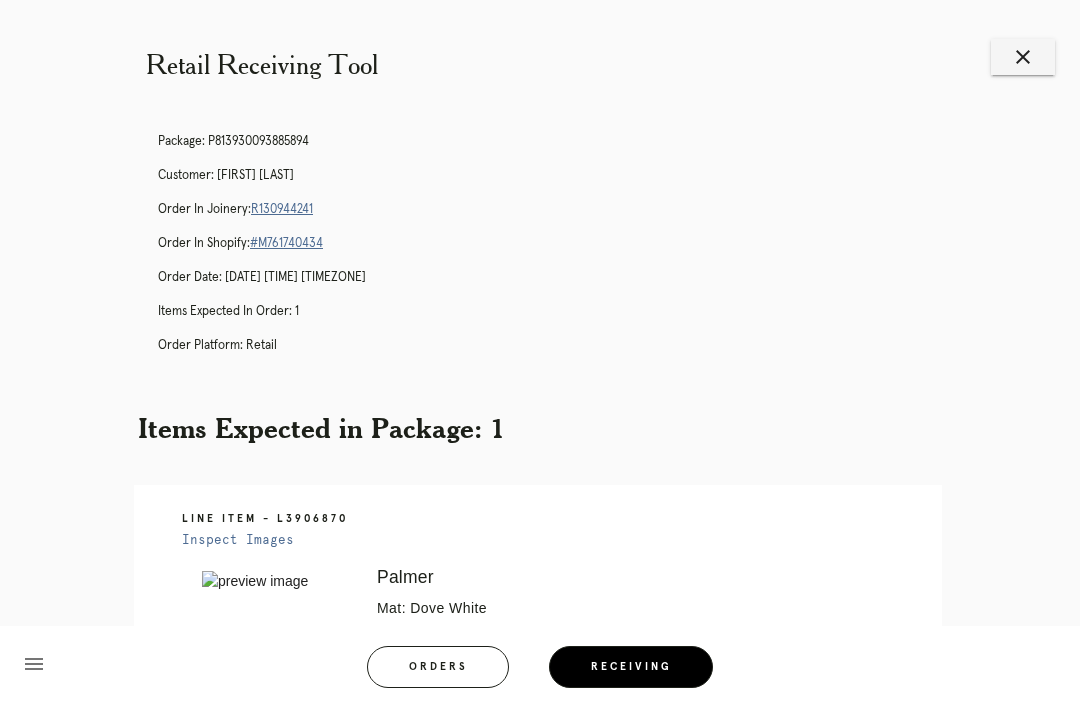 click on "R130944241" at bounding box center (282, 209) 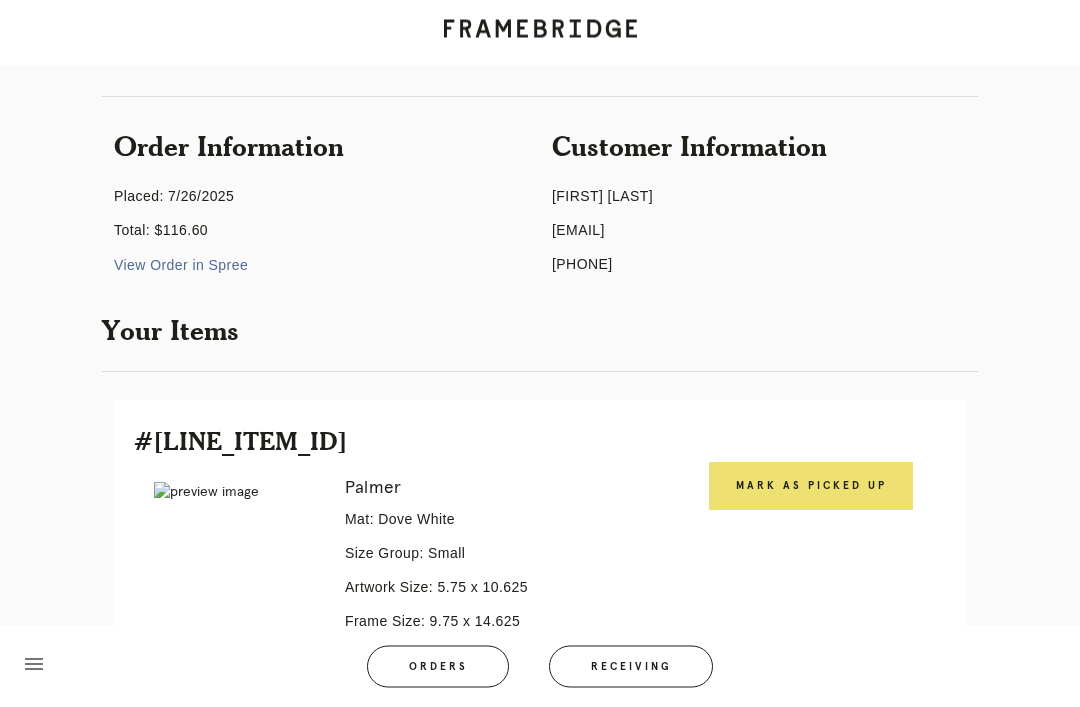 scroll, scrollTop: 130, scrollLeft: 0, axis: vertical 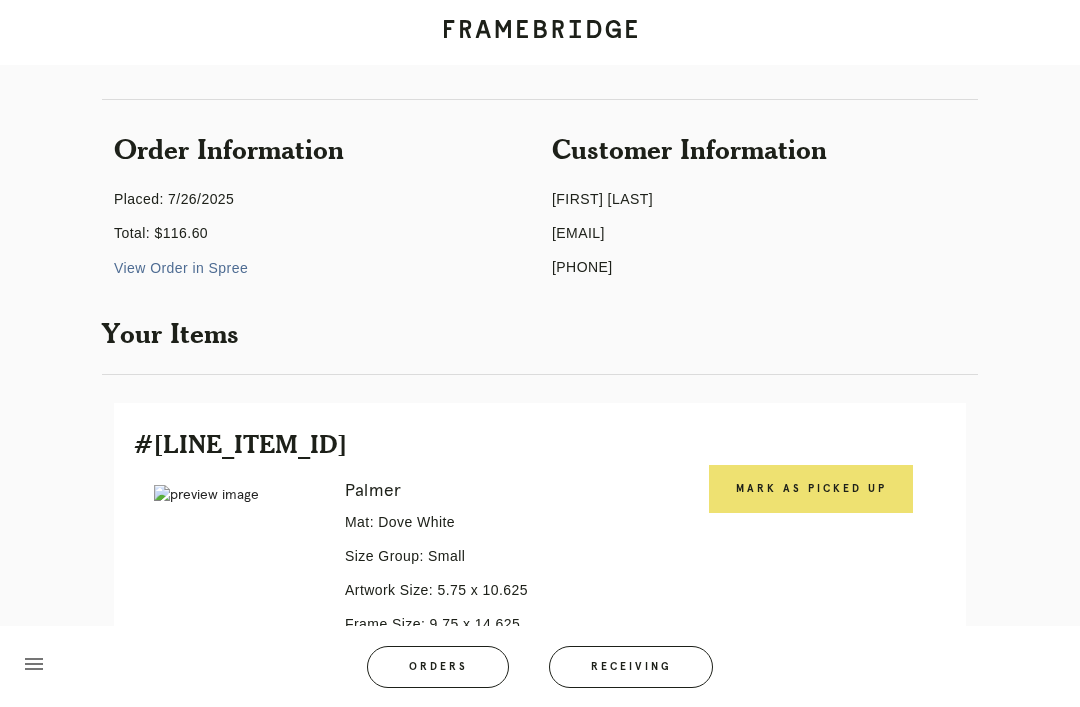 click on "Mark as Picked Up" at bounding box center [811, 489] 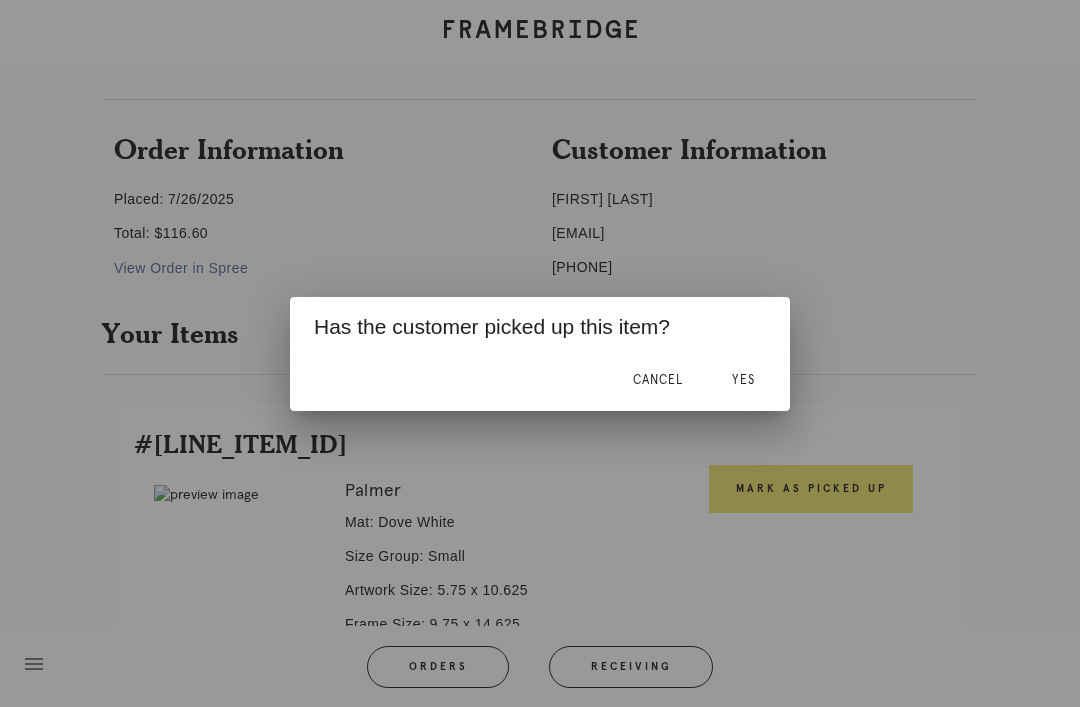click on "Yes" at bounding box center (743, 381) 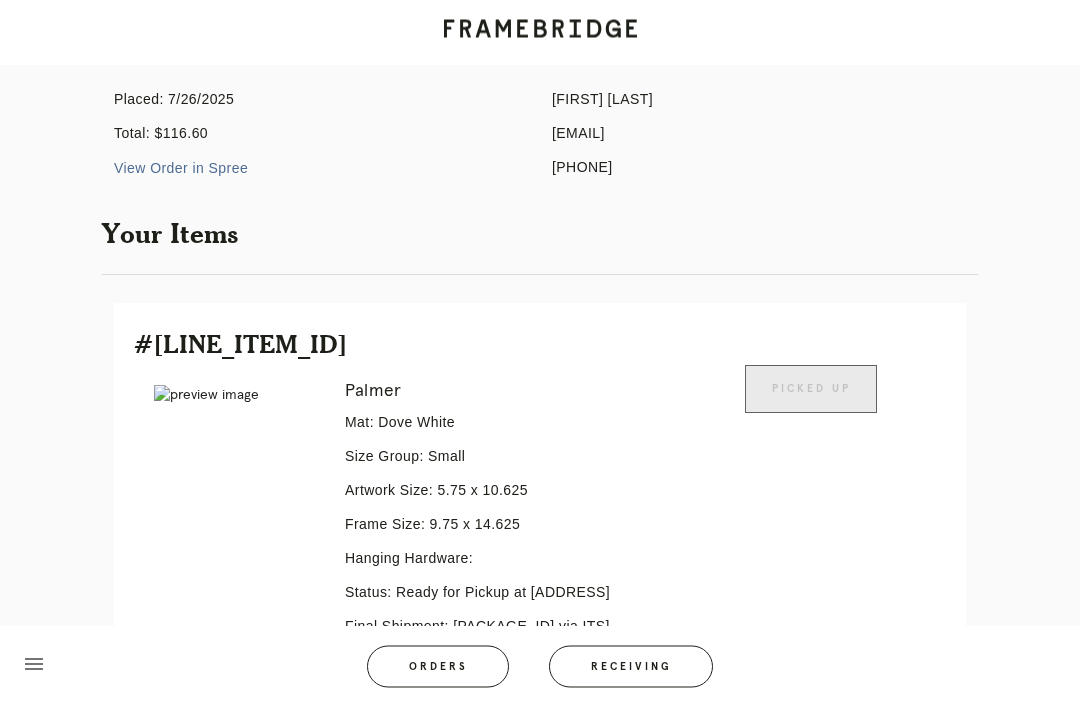 scroll, scrollTop: 0, scrollLeft: 0, axis: both 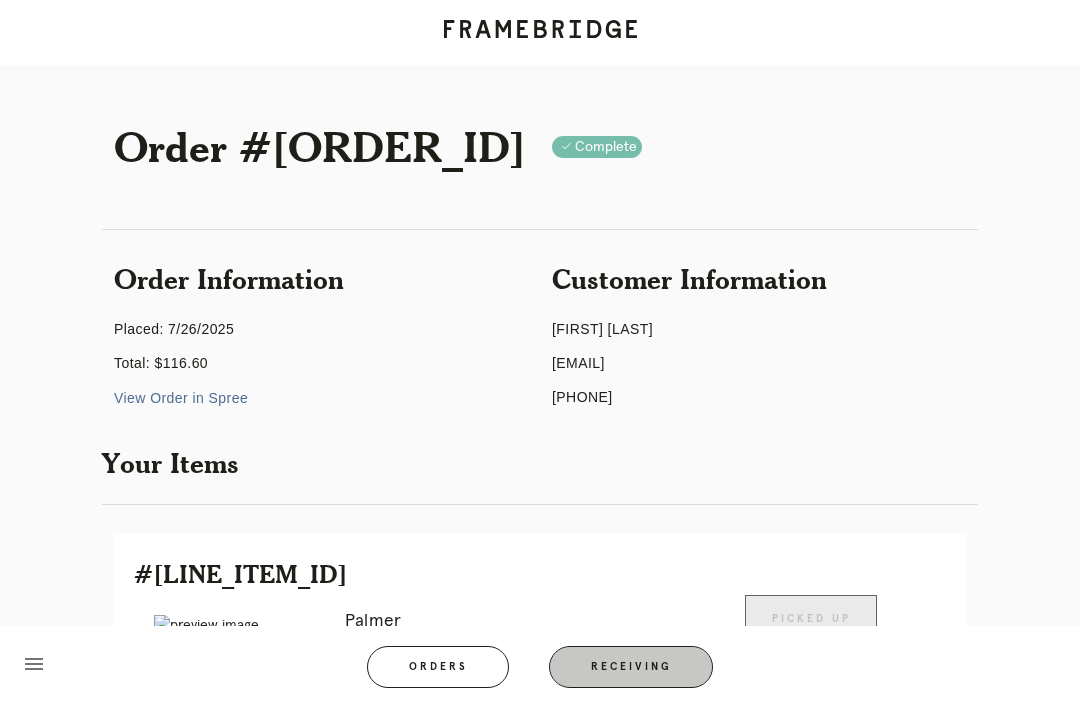 click on "Receiving" at bounding box center (631, 667) 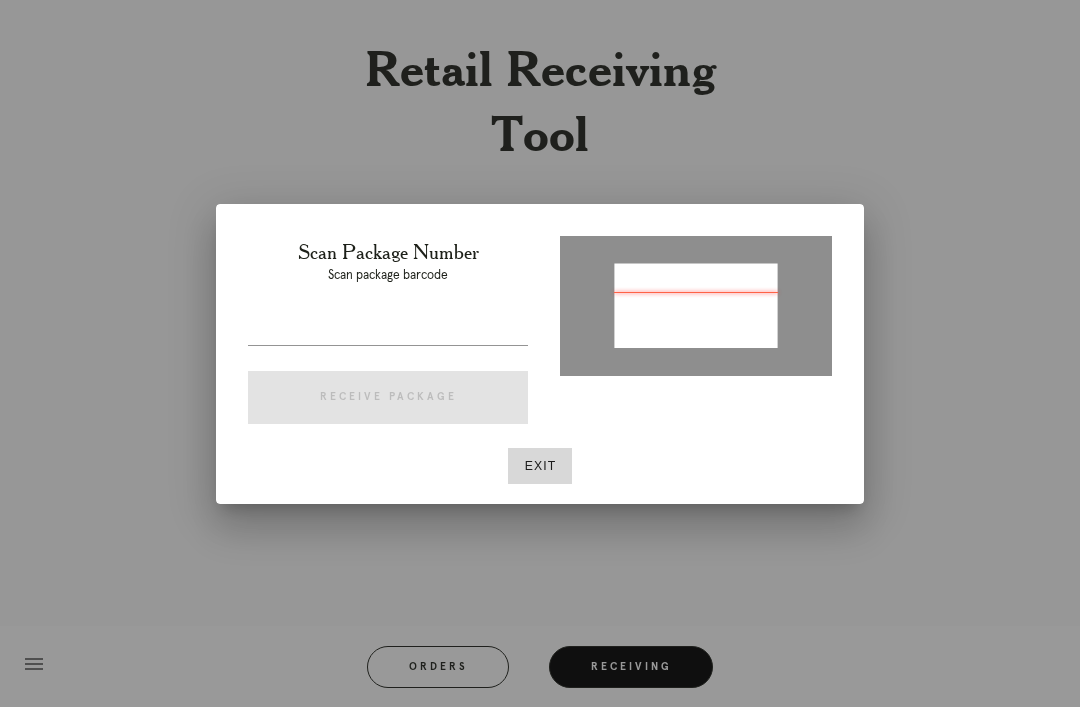type on "P946874335348577" 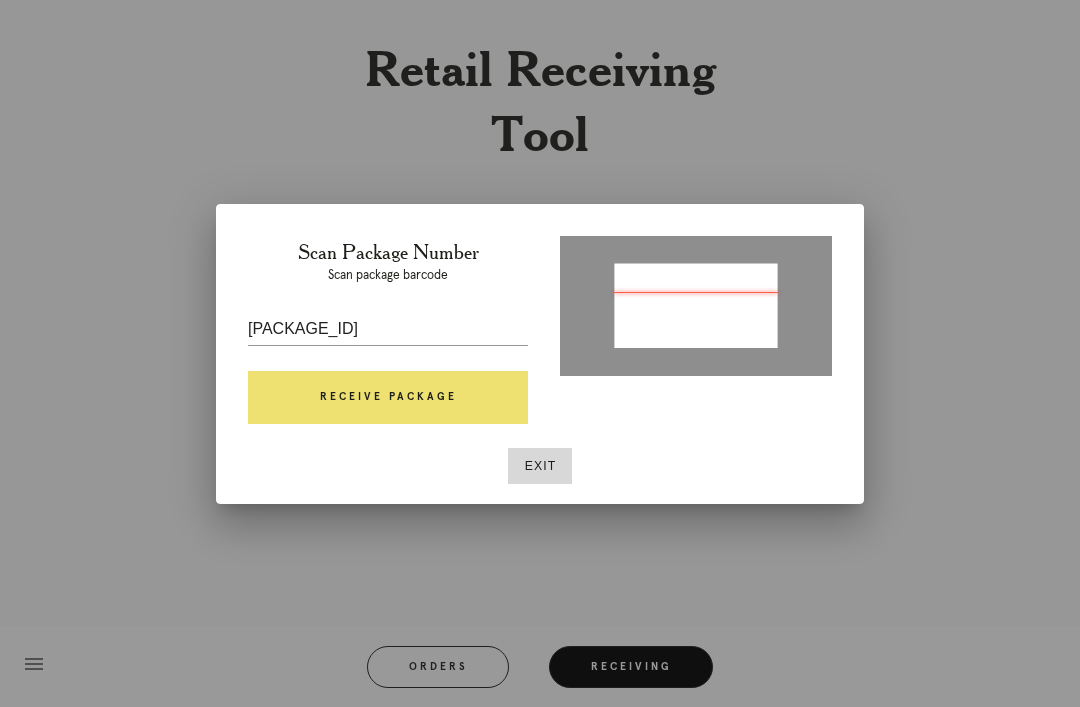 click on "Receive Package" at bounding box center [388, 398] 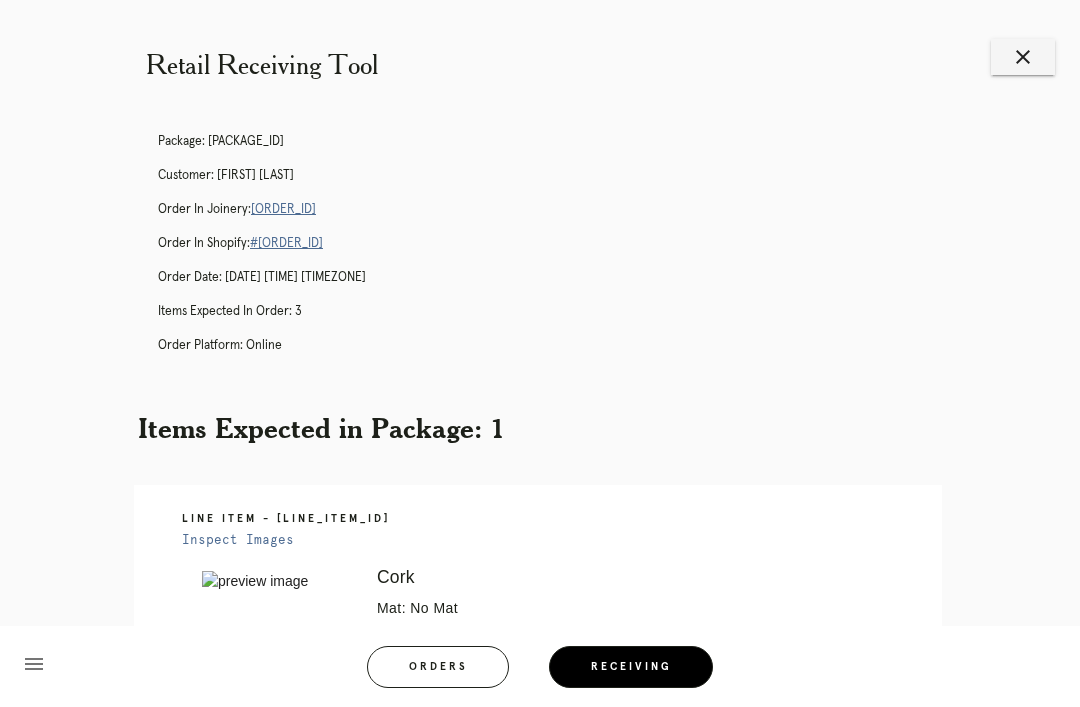 click on "Retail Receiving Tool   close   Package: P946874335348577   Customer: Lauren Carranza
Order in Joinery:
R331307389
Order in Shopify:
#M761733302
Order Date:
07/16/2025 12:17 PM EDT
Items Expected in Order: 3   Order Platform: online     Items Expected in Package:  1
Line Item - L6685572
Inspect Images
Error retreiving frame spec #9778547
Cork
Mat: No Mat
Mat Width: 0.0
Artwork Size:
25.375
x
10.0
Frame Size:
26.5
x
11.125
Conveyance: shipped
Attempt: 2
Hanging Hardware: Corner Brackets & Large Sticker
Return Instructions:
Debris/acrylic shaving under acrylic (TC 7/26)
menu
Orders
Logged in as:" at bounding box center (540, 619) 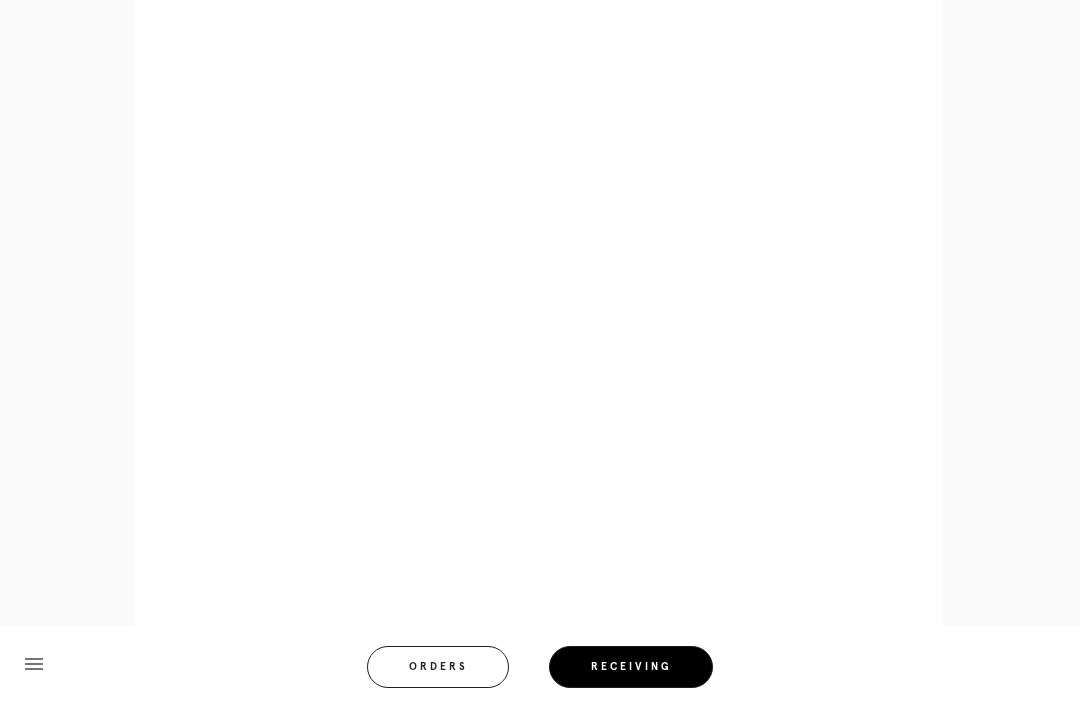 scroll, scrollTop: 944, scrollLeft: 0, axis: vertical 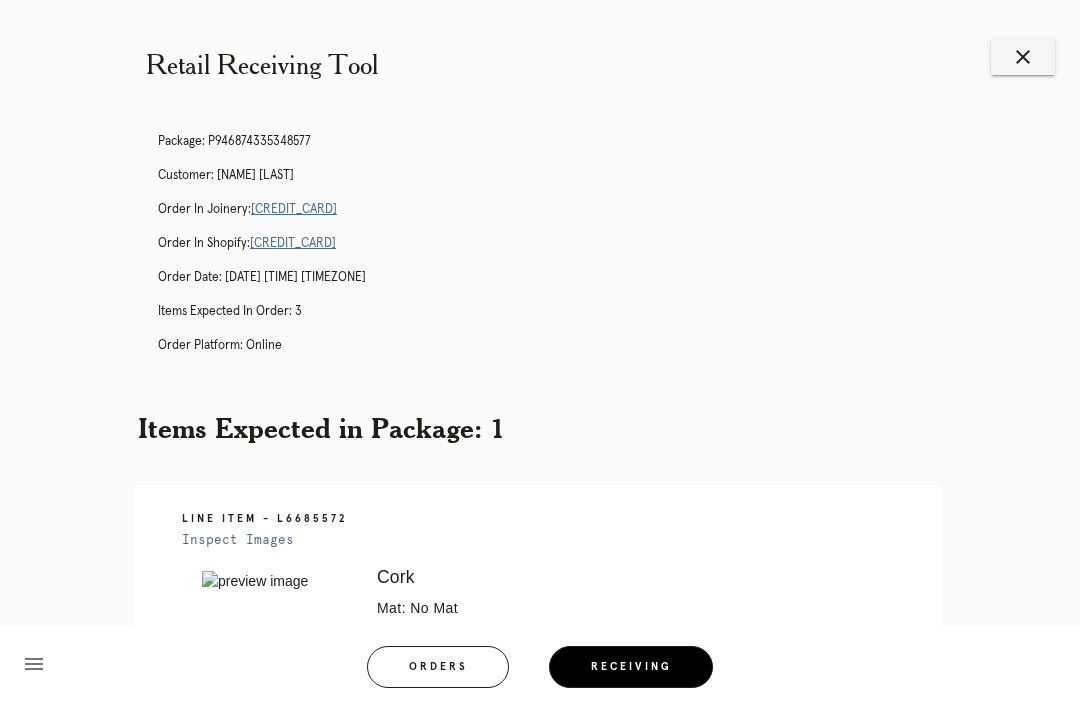 click on "close" at bounding box center (1023, 57) 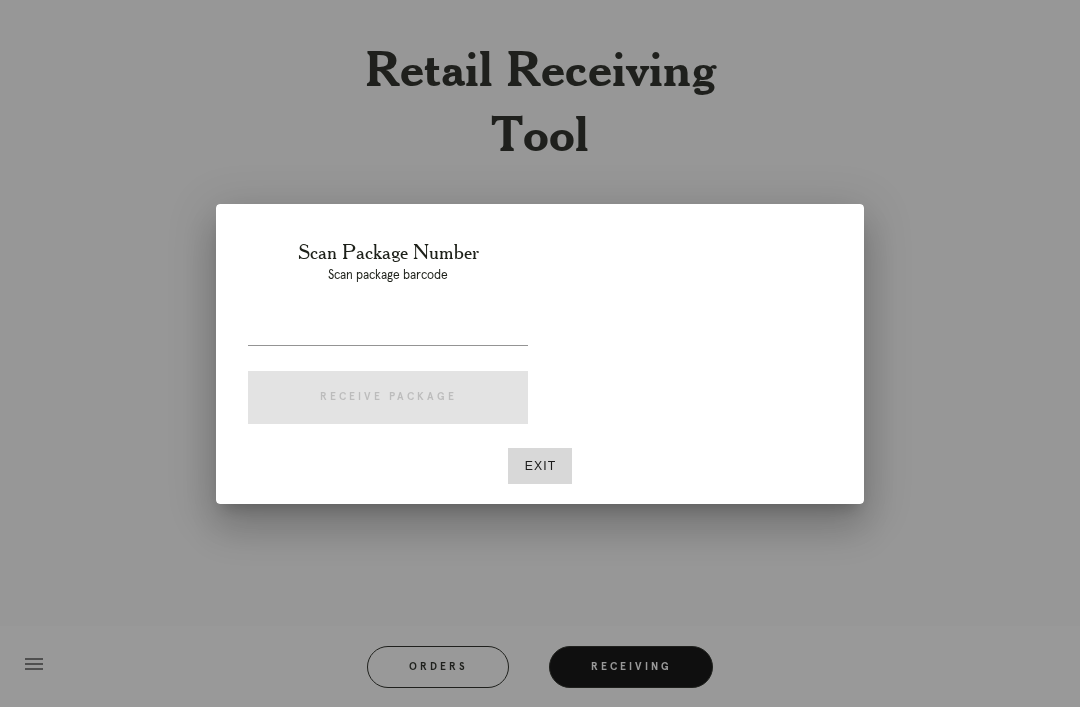 scroll, scrollTop: 0, scrollLeft: 0, axis: both 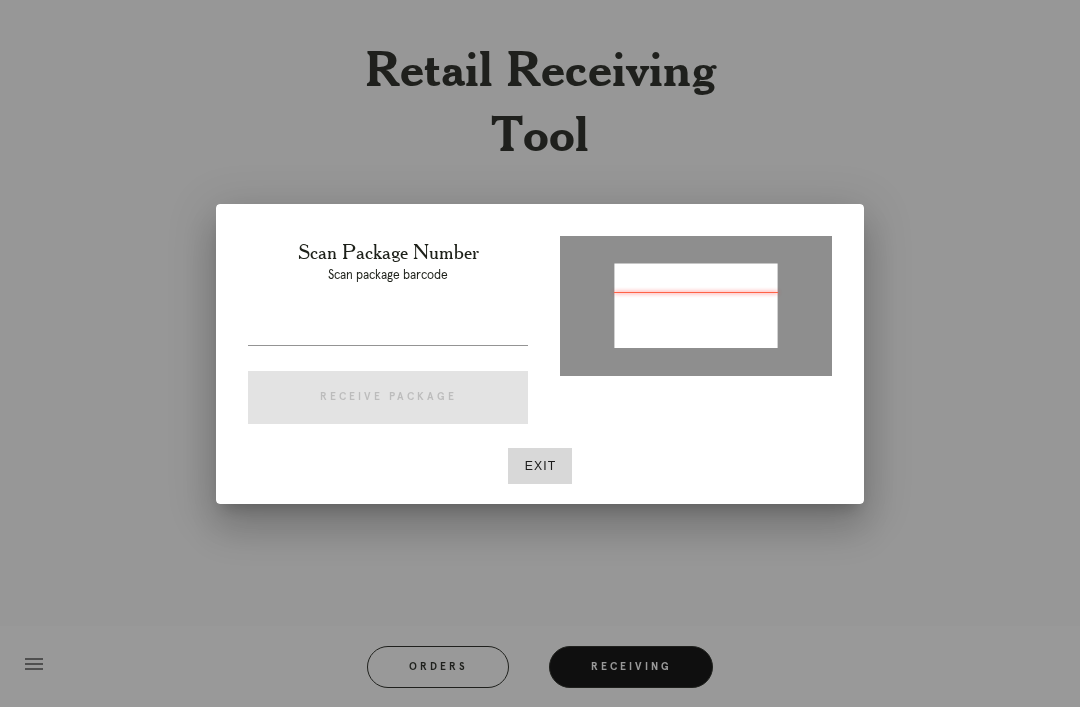 type on "P997987786262180" 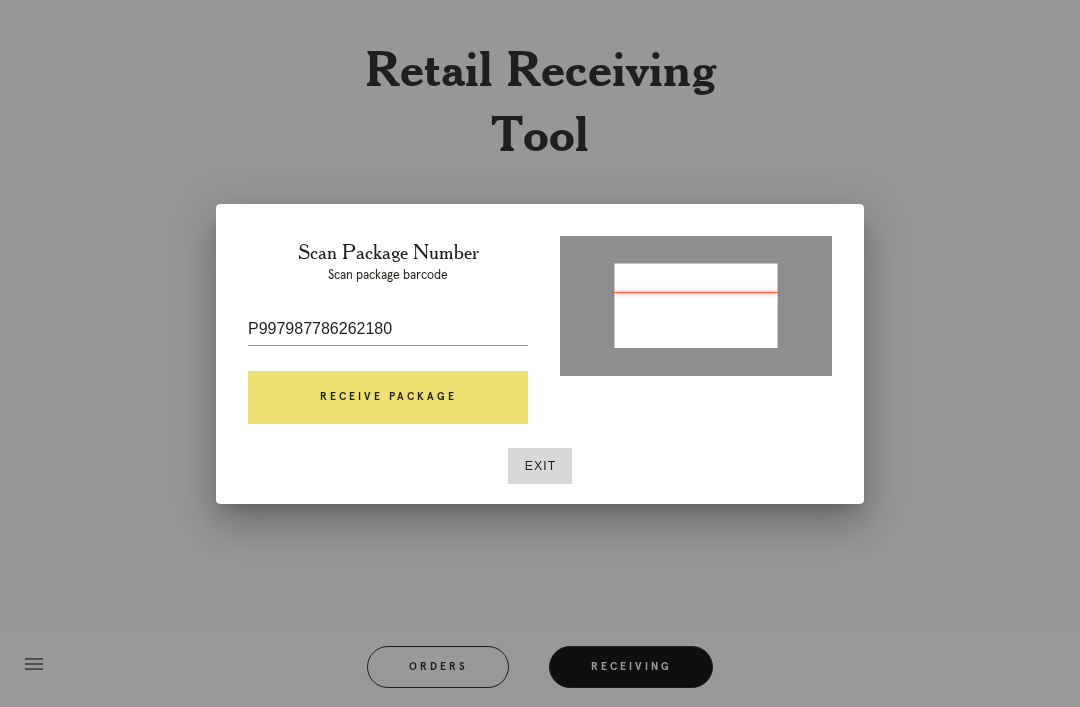 click on "Receive Package" at bounding box center [388, 398] 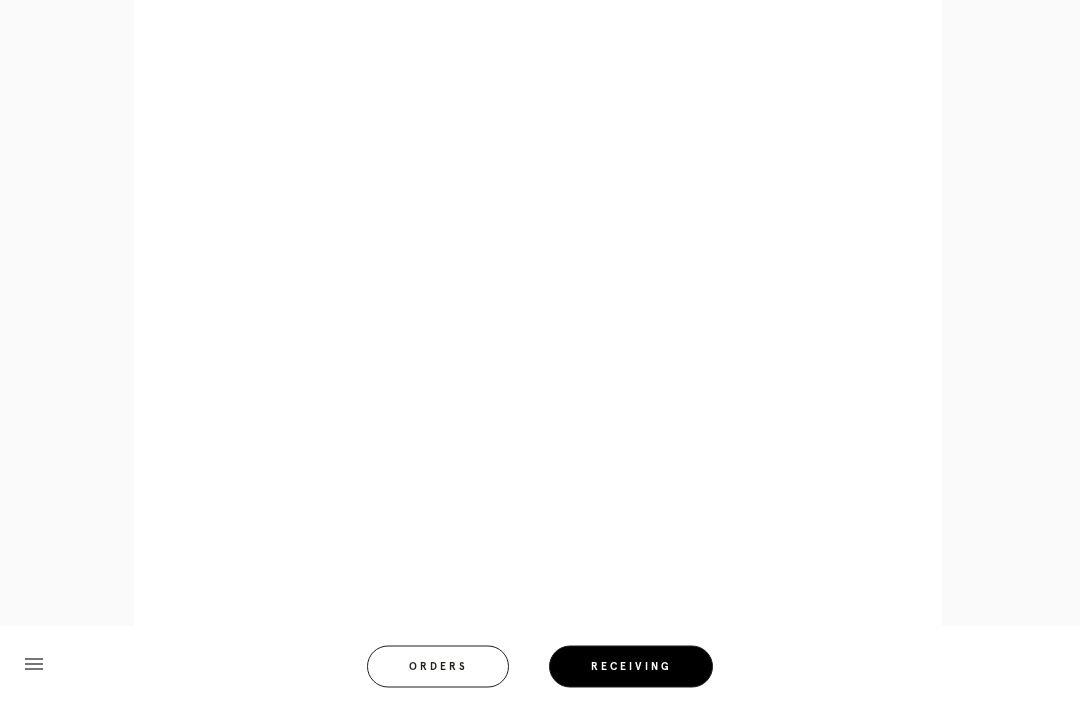 scroll, scrollTop: 858, scrollLeft: 0, axis: vertical 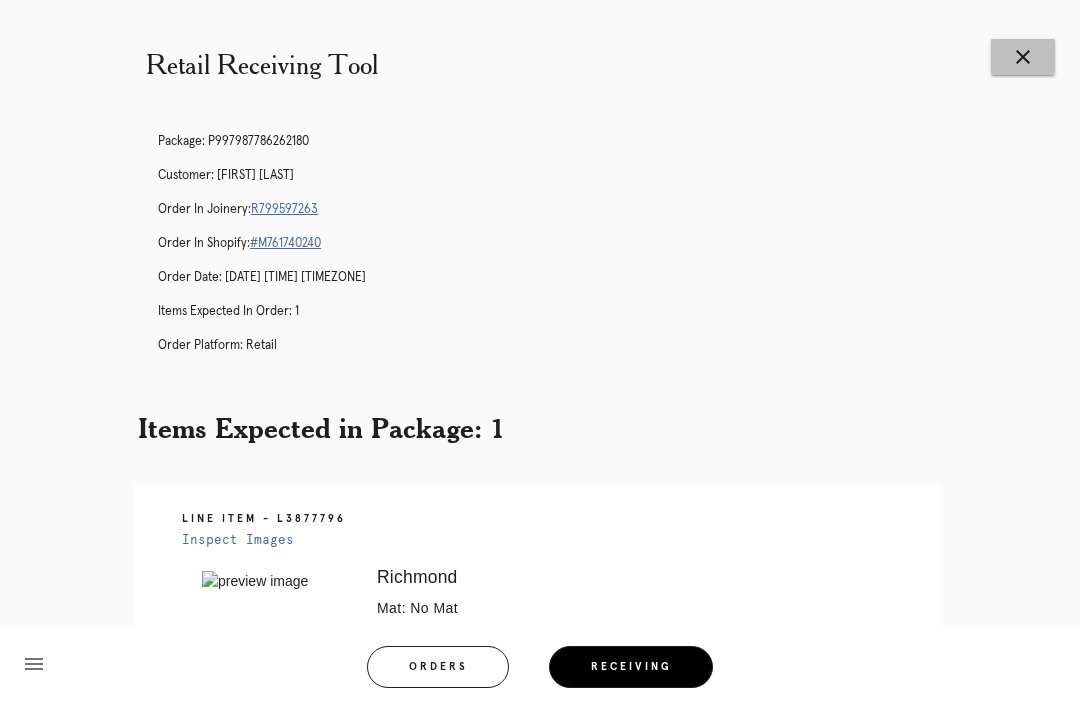 click on "close" at bounding box center (1023, 57) 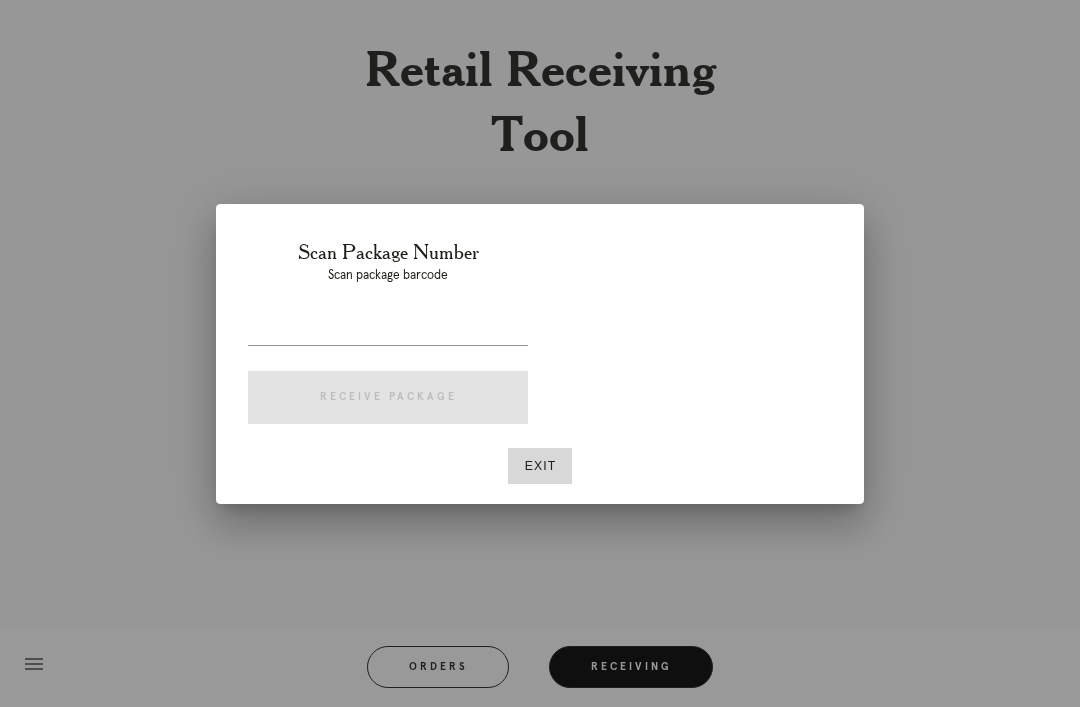 scroll, scrollTop: 0, scrollLeft: 0, axis: both 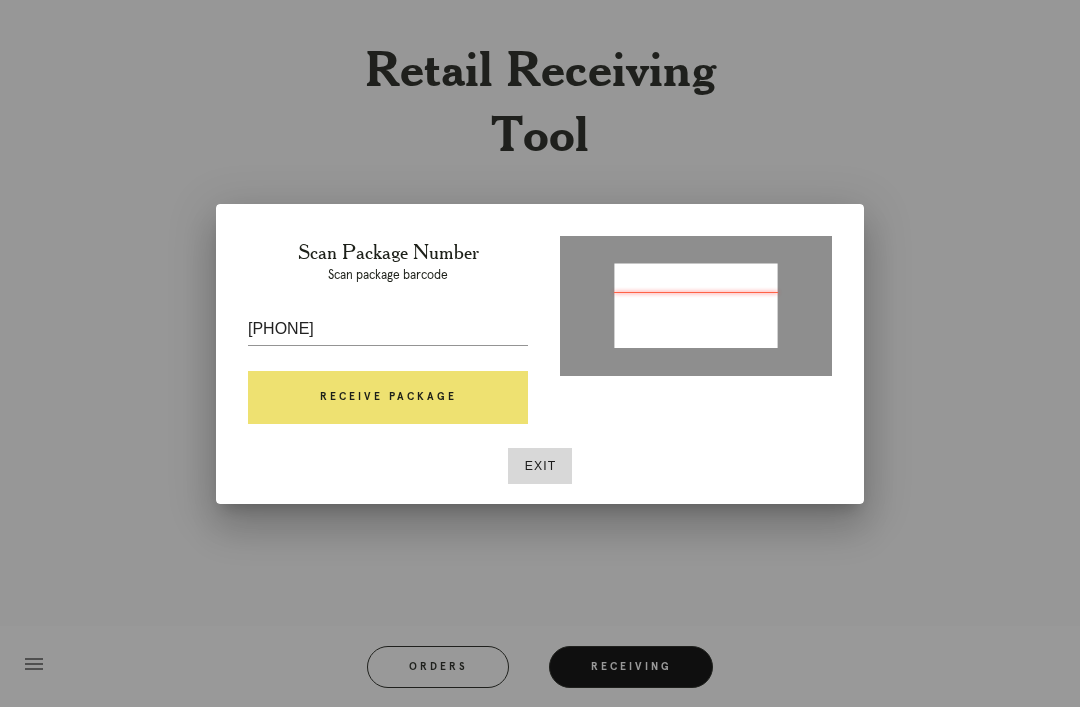 click on "Receive Package" at bounding box center [388, 398] 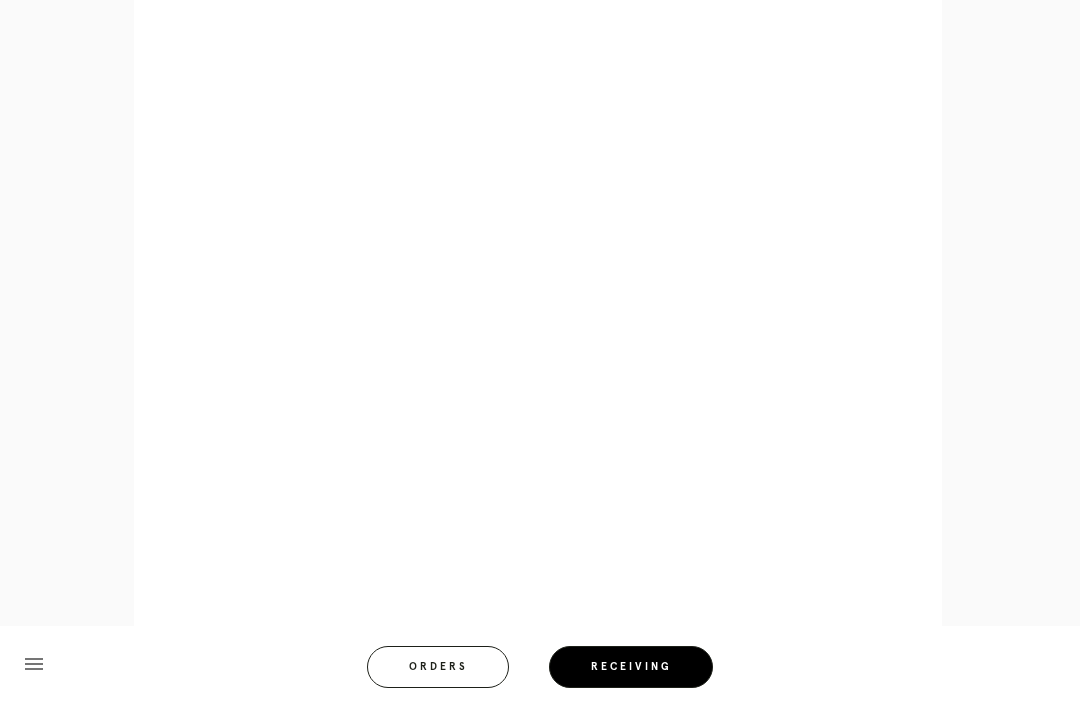 scroll, scrollTop: 944, scrollLeft: 0, axis: vertical 